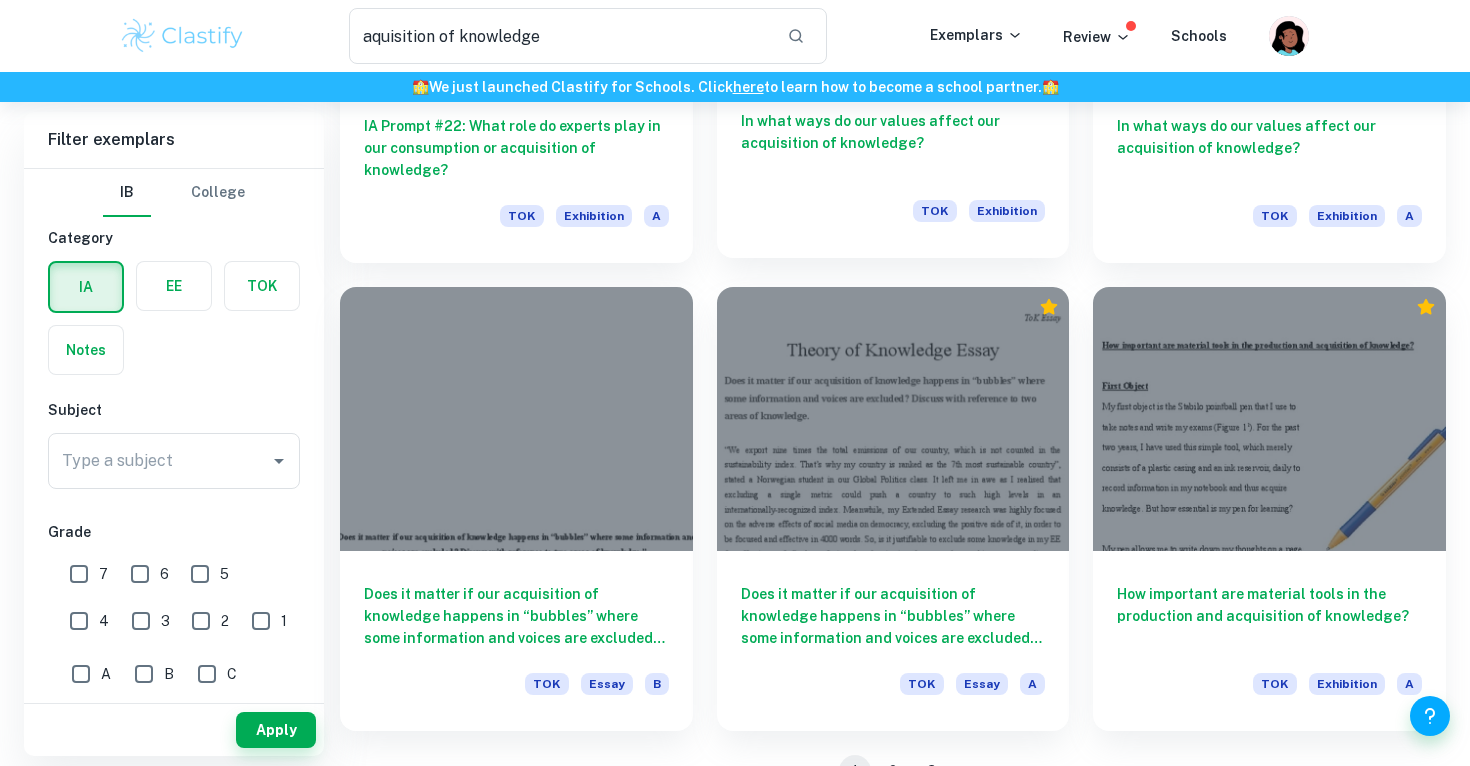 scroll, scrollTop: 2787, scrollLeft: 0, axis: vertical 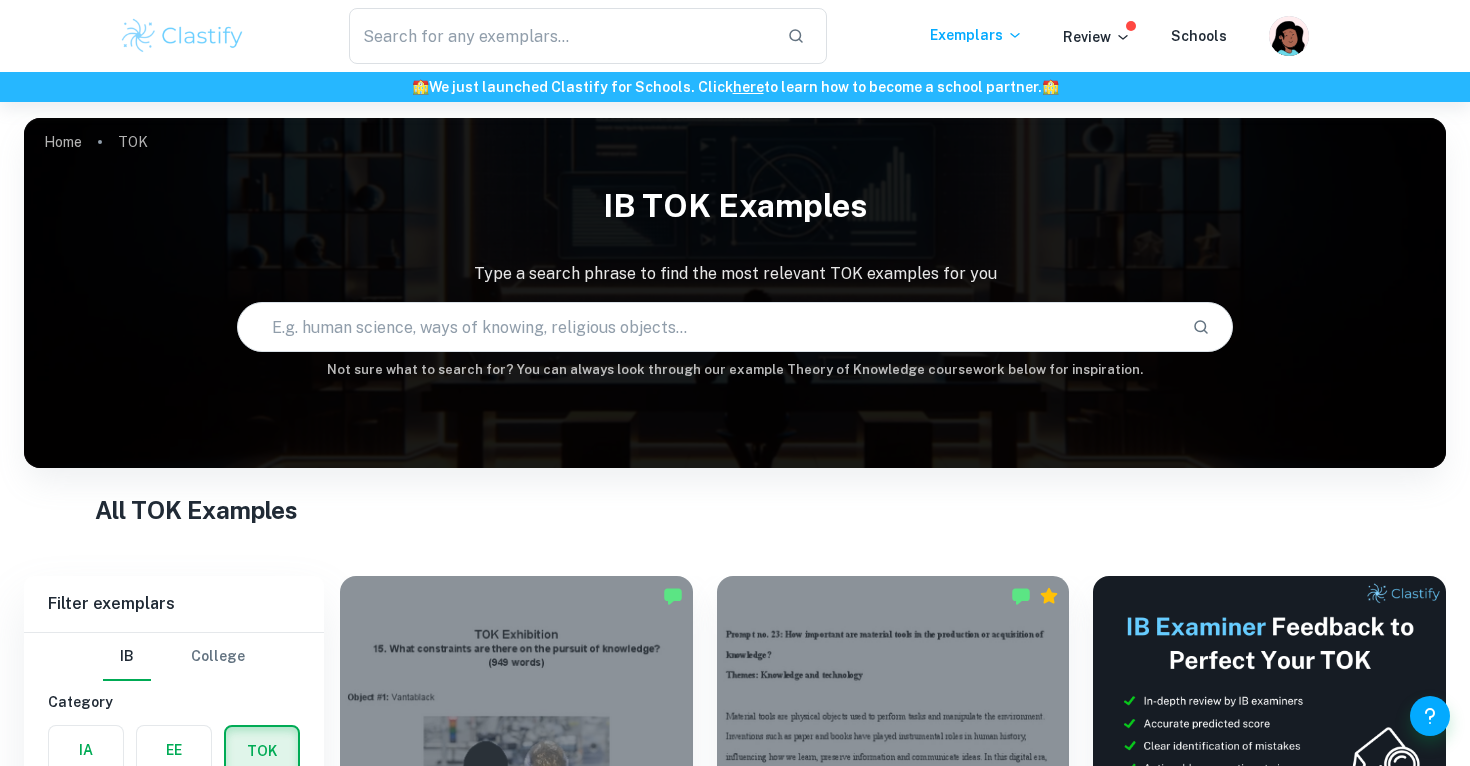 click on "IB TOK examples Type a search phrase to find the most relevant    TOK    examples for you ​ Not sure what to search for? You can always look through our example Theory of Knowledge coursework below for inspiration." at bounding box center (735, 277) 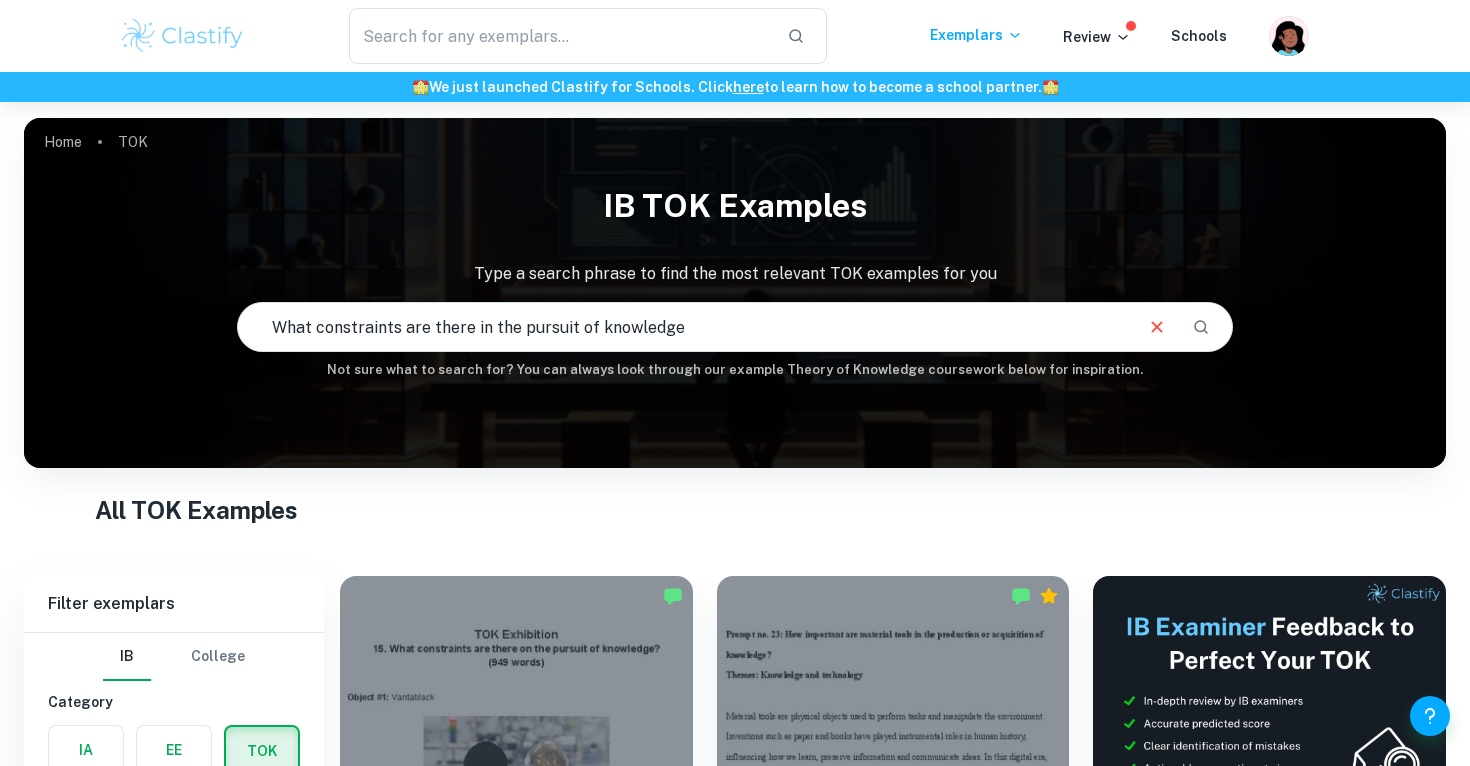 type on "What constraints are there in the pursuit of knowledge" 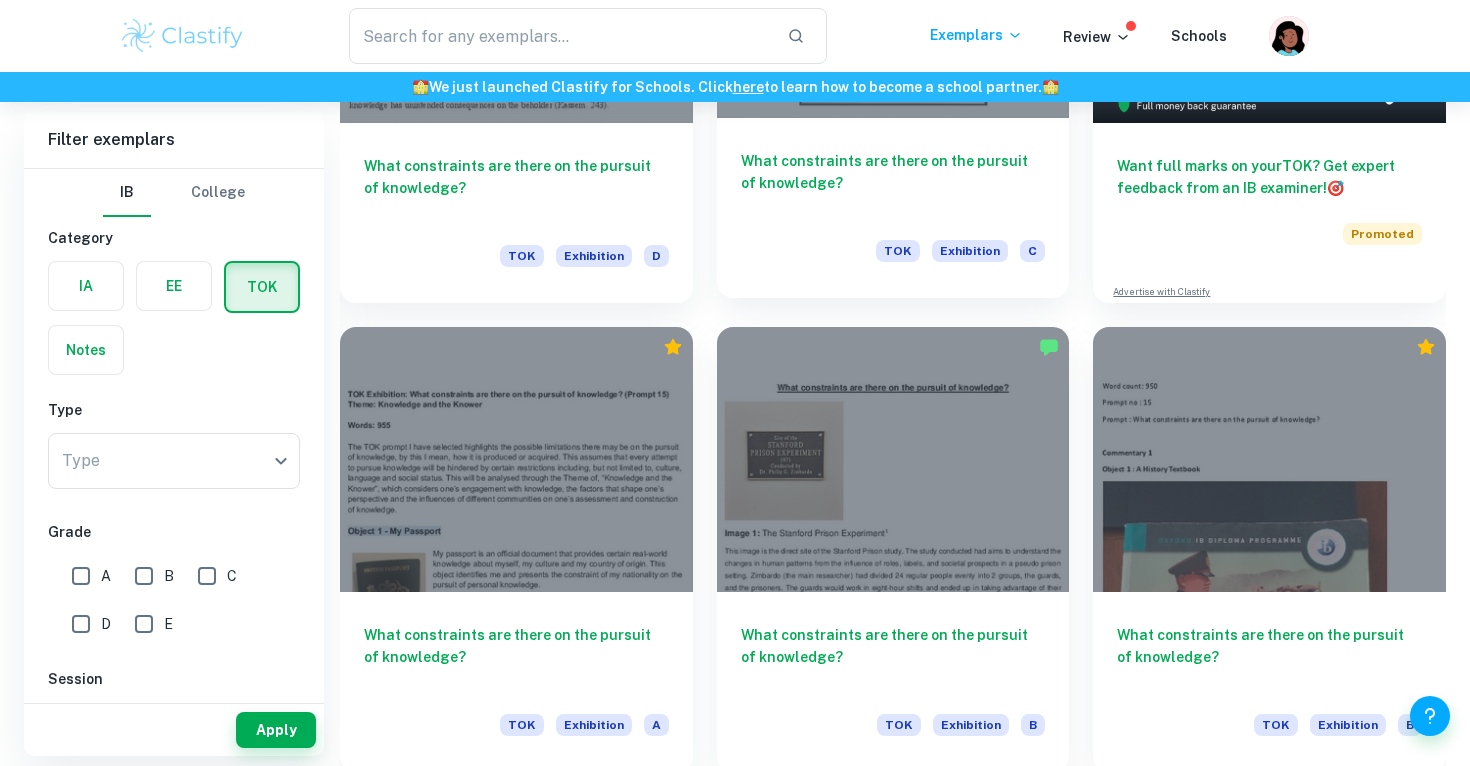 scroll, scrollTop: 718, scrollLeft: 0, axis: vertical 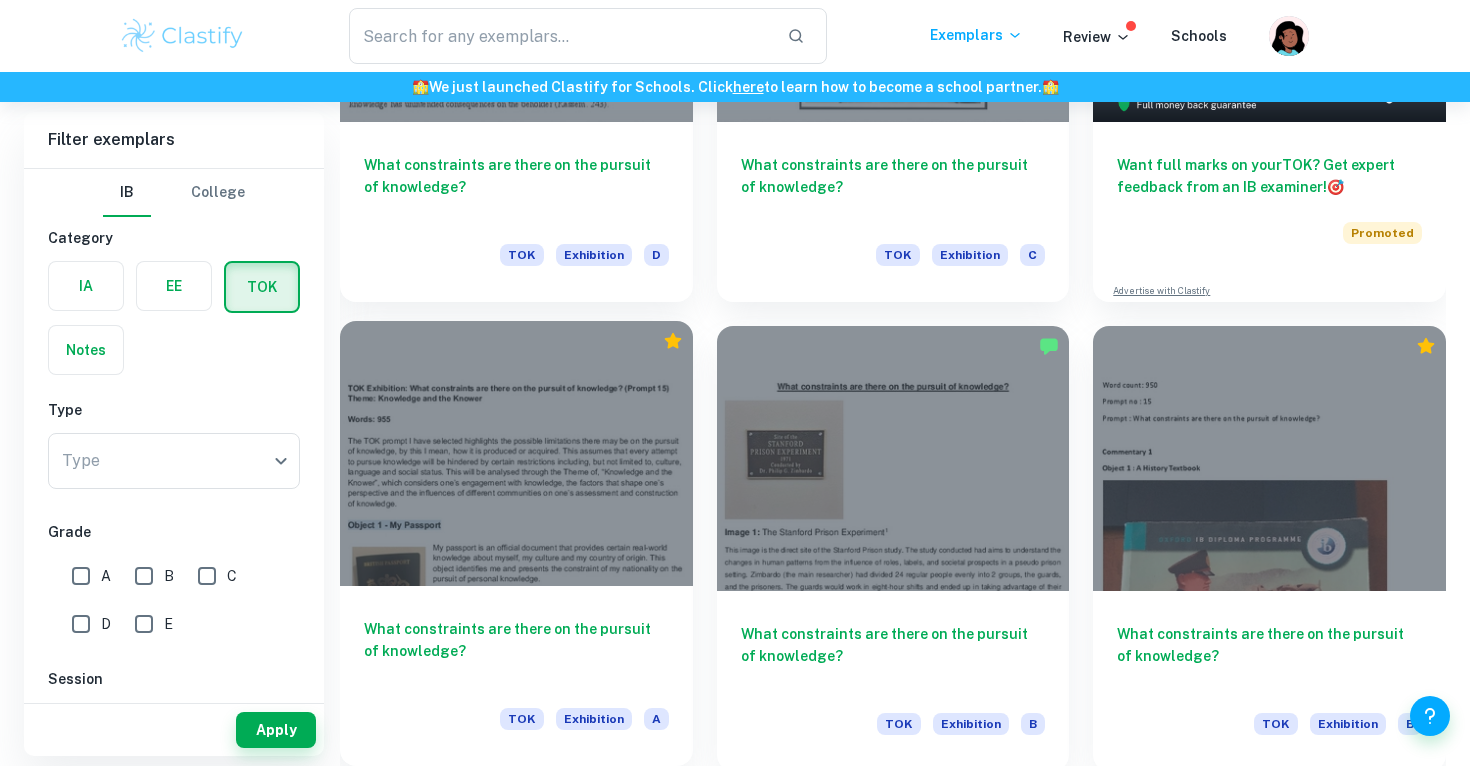 click on "What constraints are there on the pursuit of knowledge?" at bounding box center (516, 651) 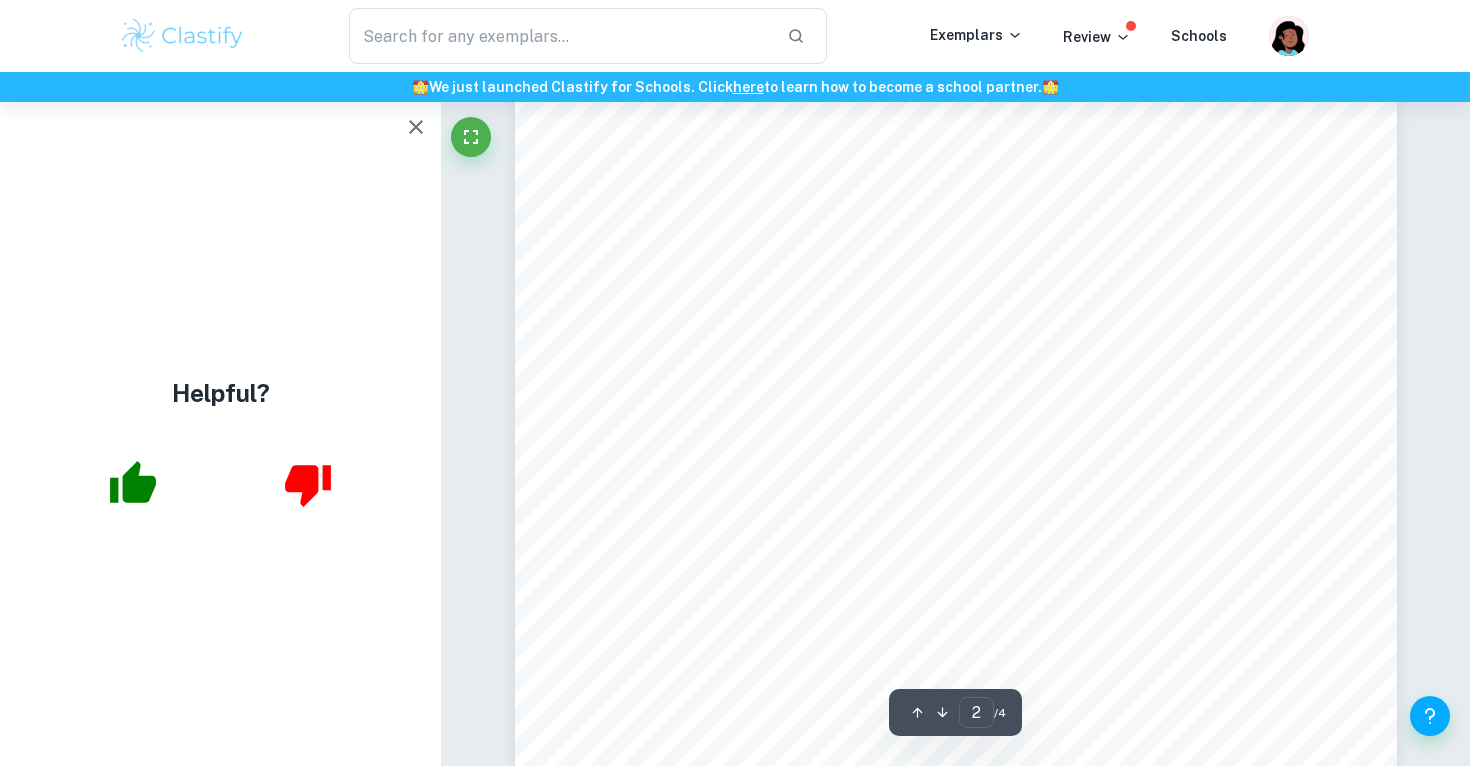 scroll, scrollTop: 1424, scrollLeft: 0, axis: vertical 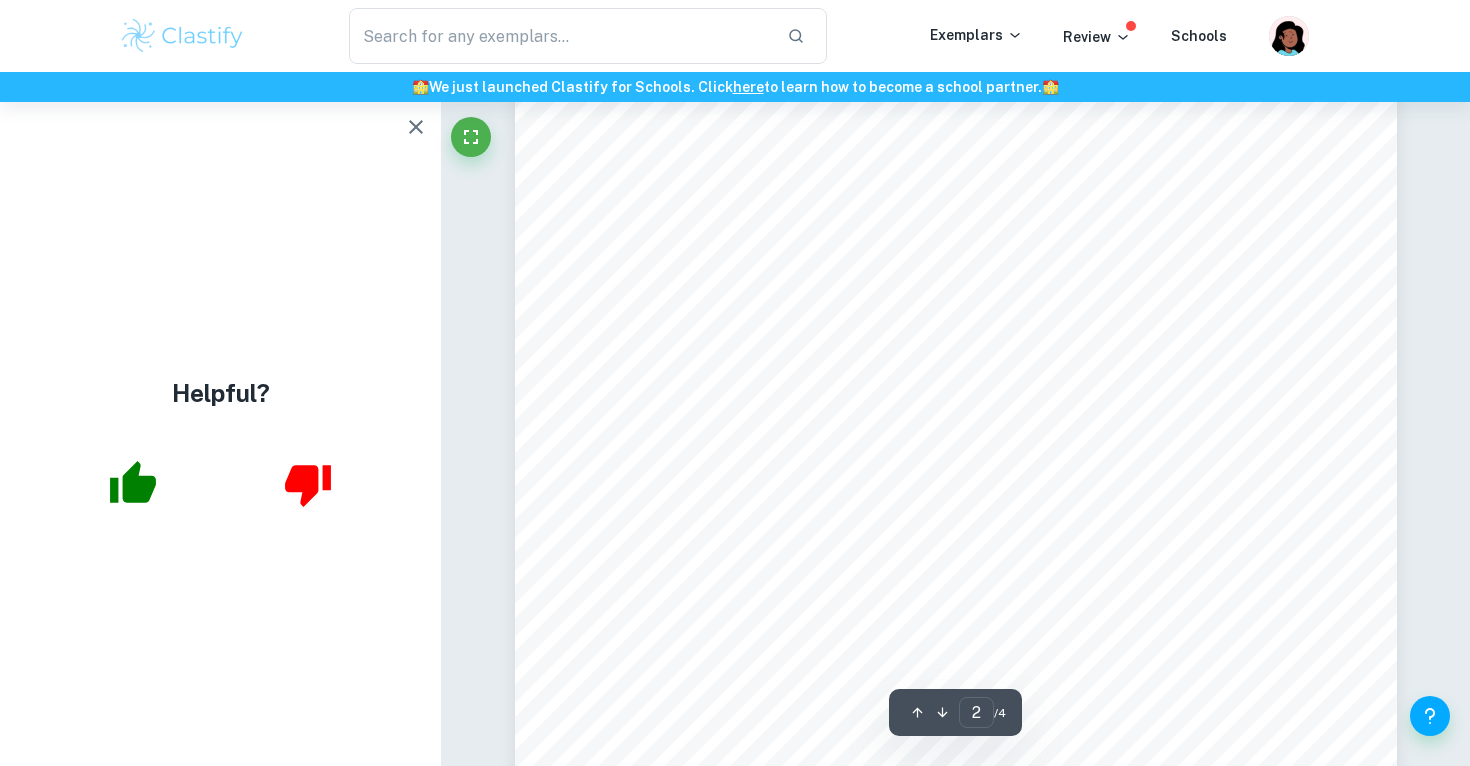click on "Object 2 - My English to Greek Dictionary 8The limits of my language mean the limits of my world.9 - [PERSON_NAME] ([DATE]-[DATE]). 3   Language is a medium through which knowledge is conveyed amongst communities in the real-world. As a knower, all the first-hand knowledge that I have acquired has originated from other real-world knowers, both directly and indirectly, through language in all its forms. This object has enabled me to connect with Greek culture and knowers. My lack of proficiency in the language has limited my ability to obtain knowledge from Greek nationals and the education system. I am unable to understand and communicate with them, restricting my overall scope, cultural perspective and information database. Therefore, language is a constraint on the pursuit of cultural knowledge. 4 The [PERSON_NAME] Hypothesis of 1940 is a theory that implies that a language9s structure alters its speakers9 perspective and apprehension of the world, thus, their linguistic relativity which   5   3     . 4   5" at bounding box center [956, 561] 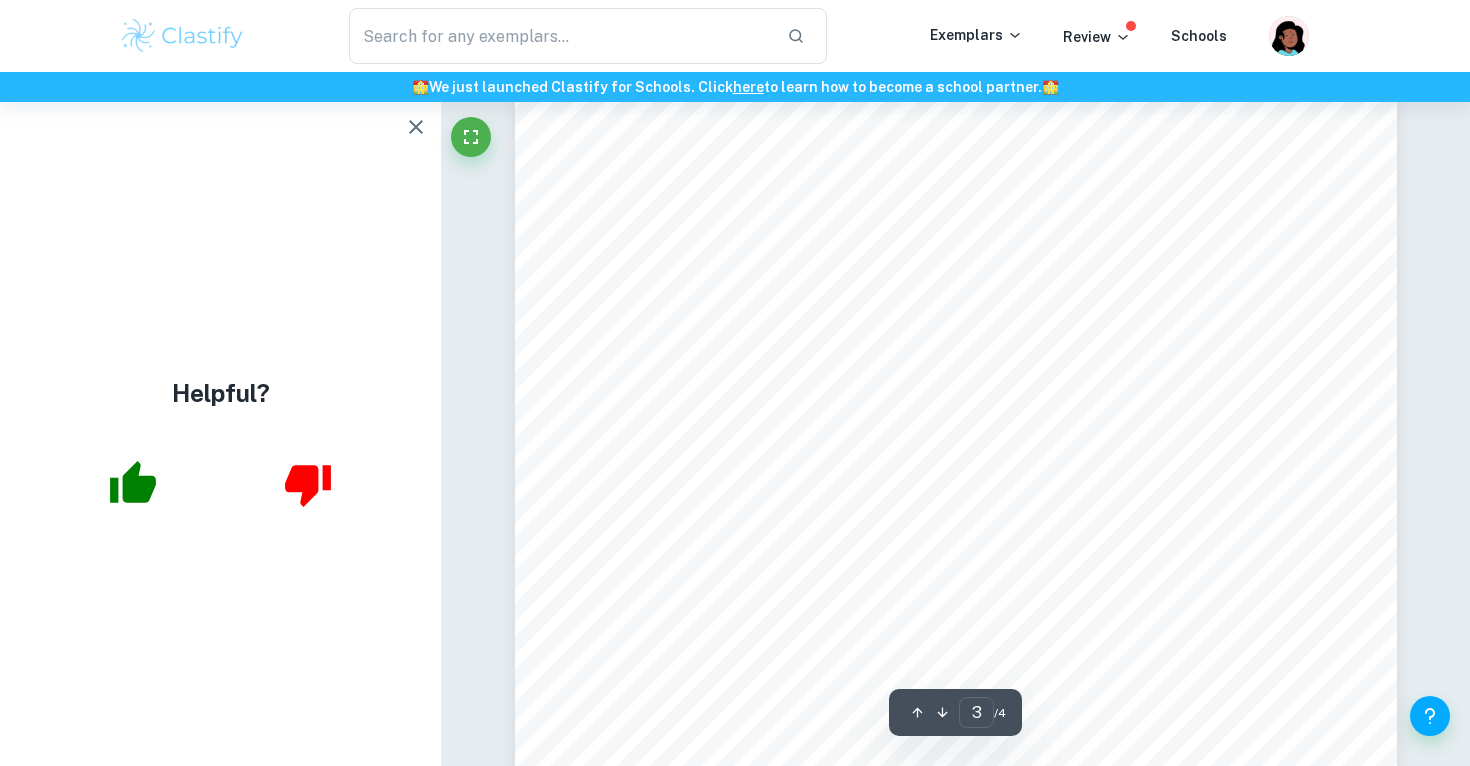 scroll, scrollTop: 2526, scrollLeft: 0, axis: vertical 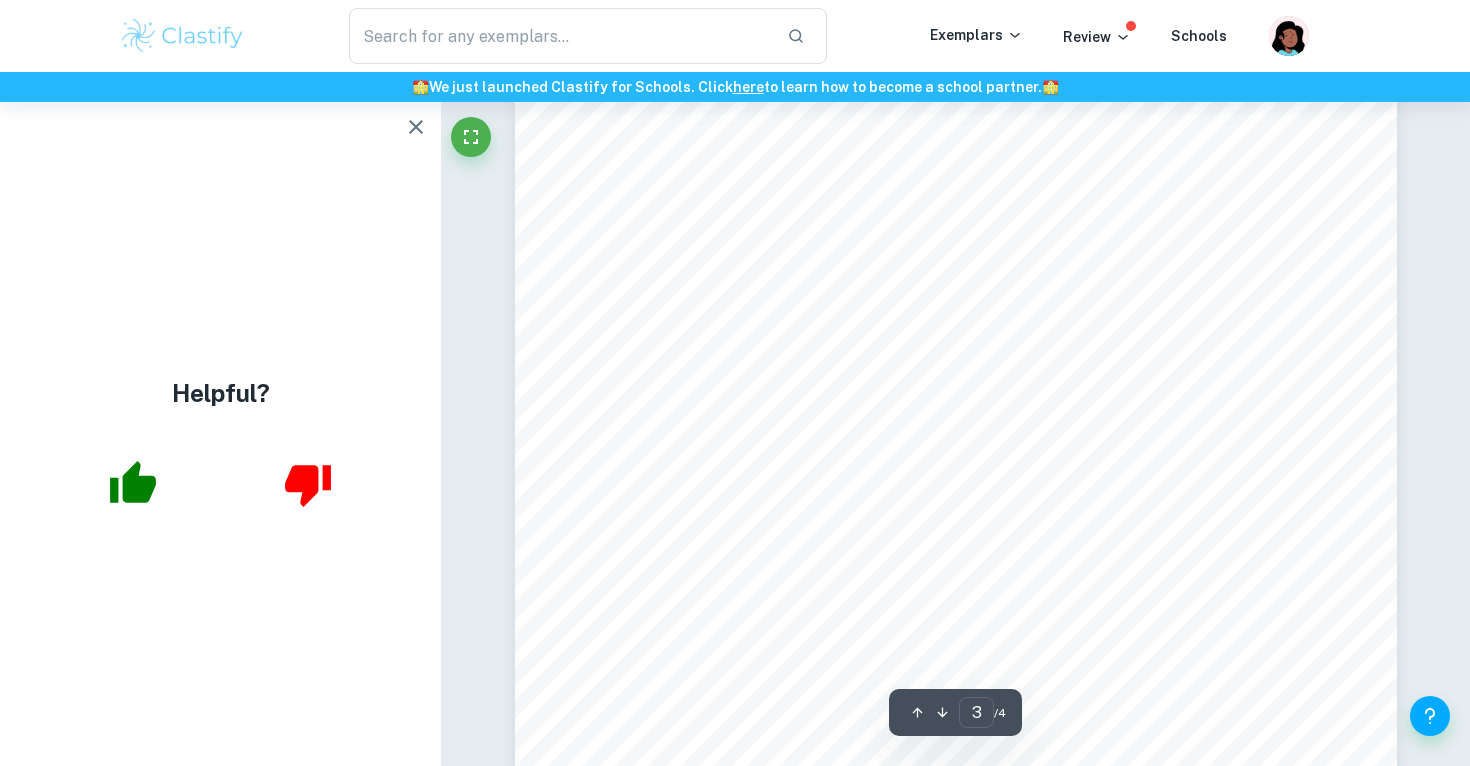 click on "as [GEOGRAPHIC_DATA] and [GEOGRAPHIC_DATA], education is only accessible" at bounding box center (1193, 455) 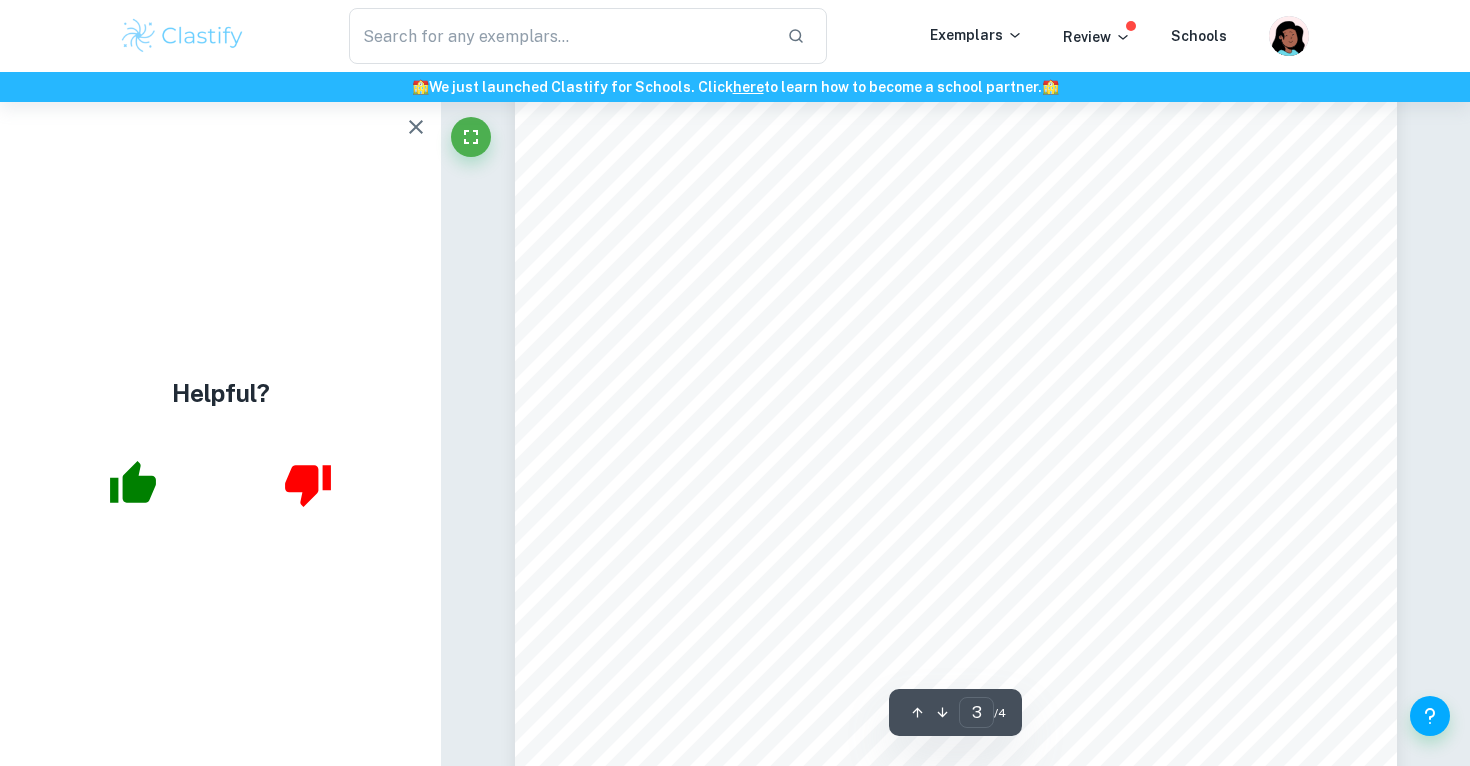 scroll, scrollTop: 2636, scrollLeft: 0, axis: vertical 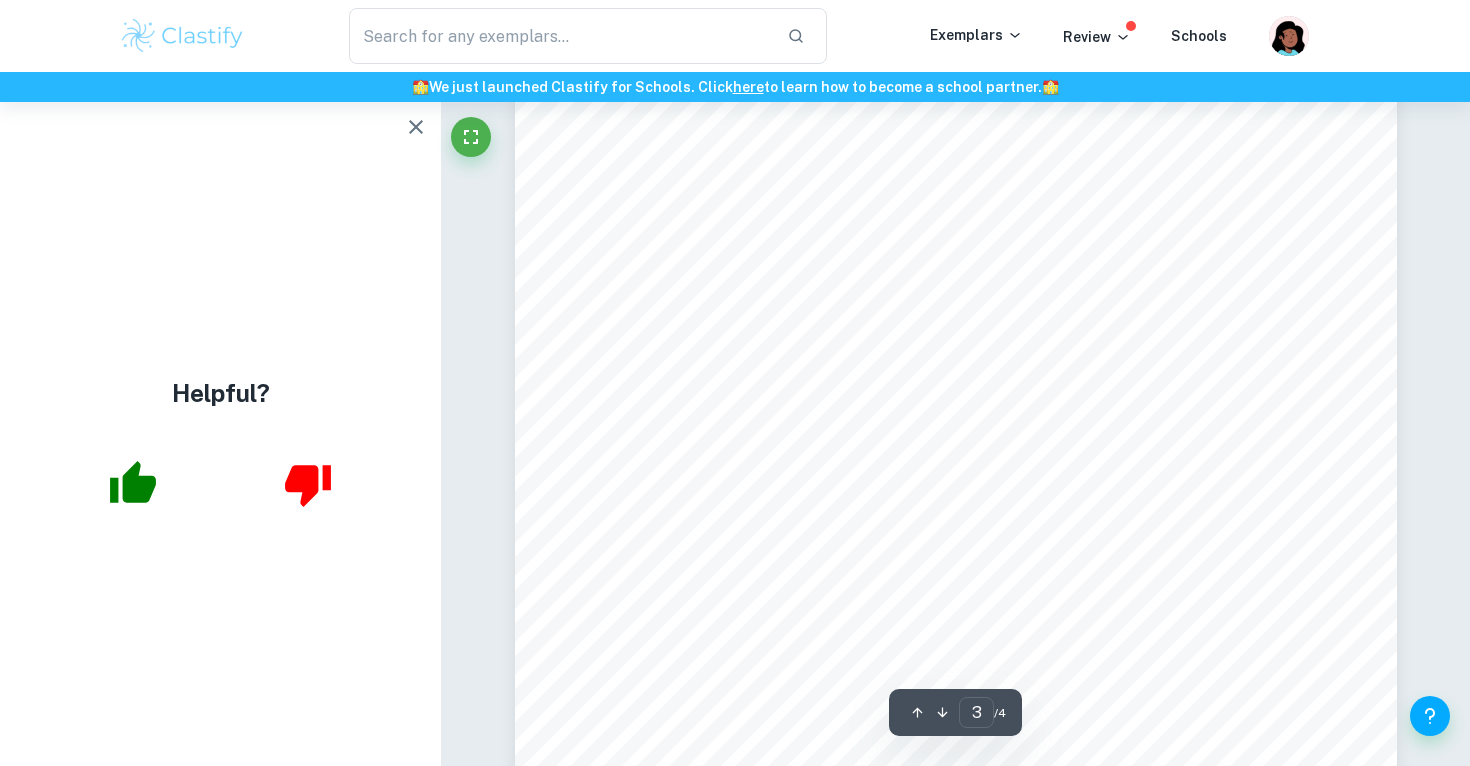 click on "It suggests that as increased volumes of information circulate," at bounding box center [1061, 513] 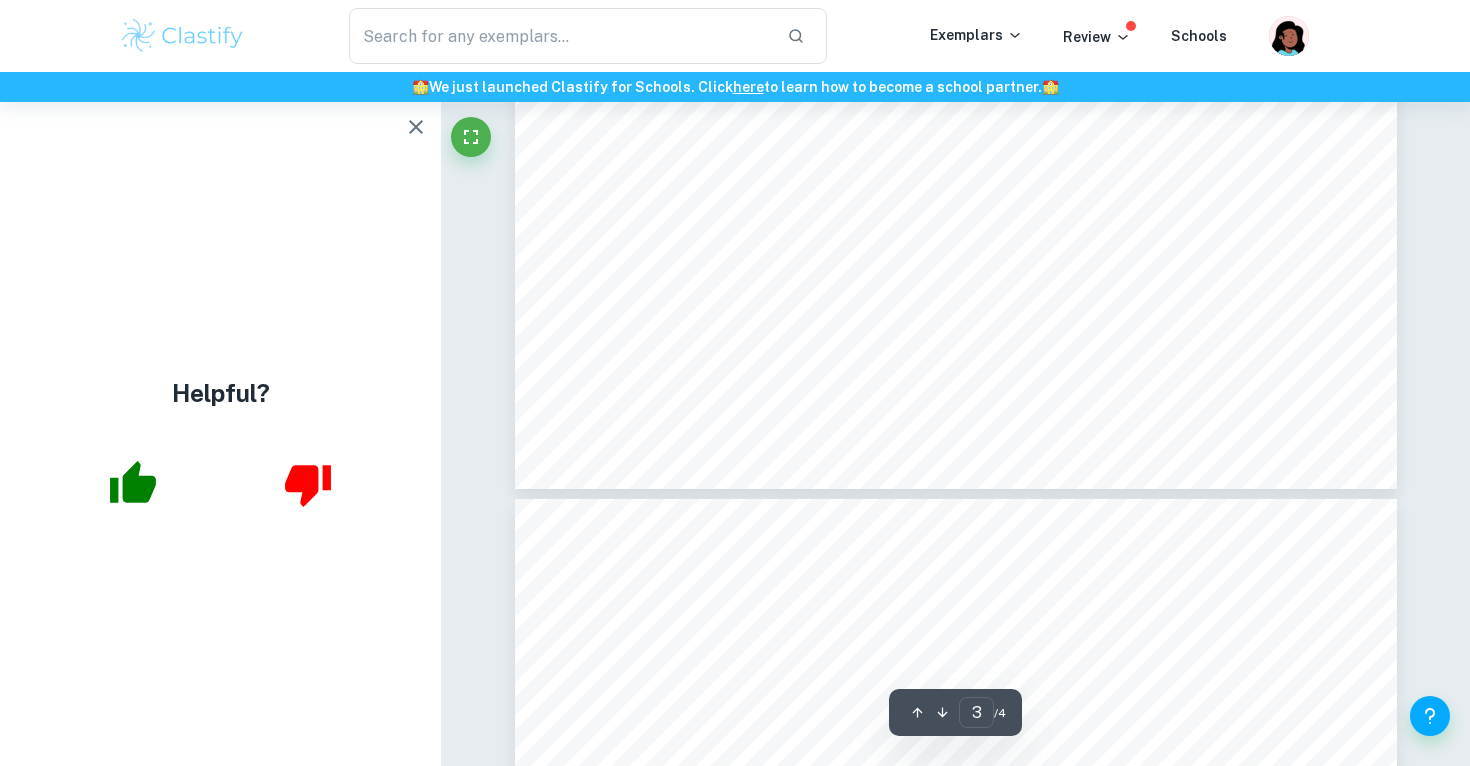 scroll, scrollTop: 3267, scrollLeft: 0, axis: vertical 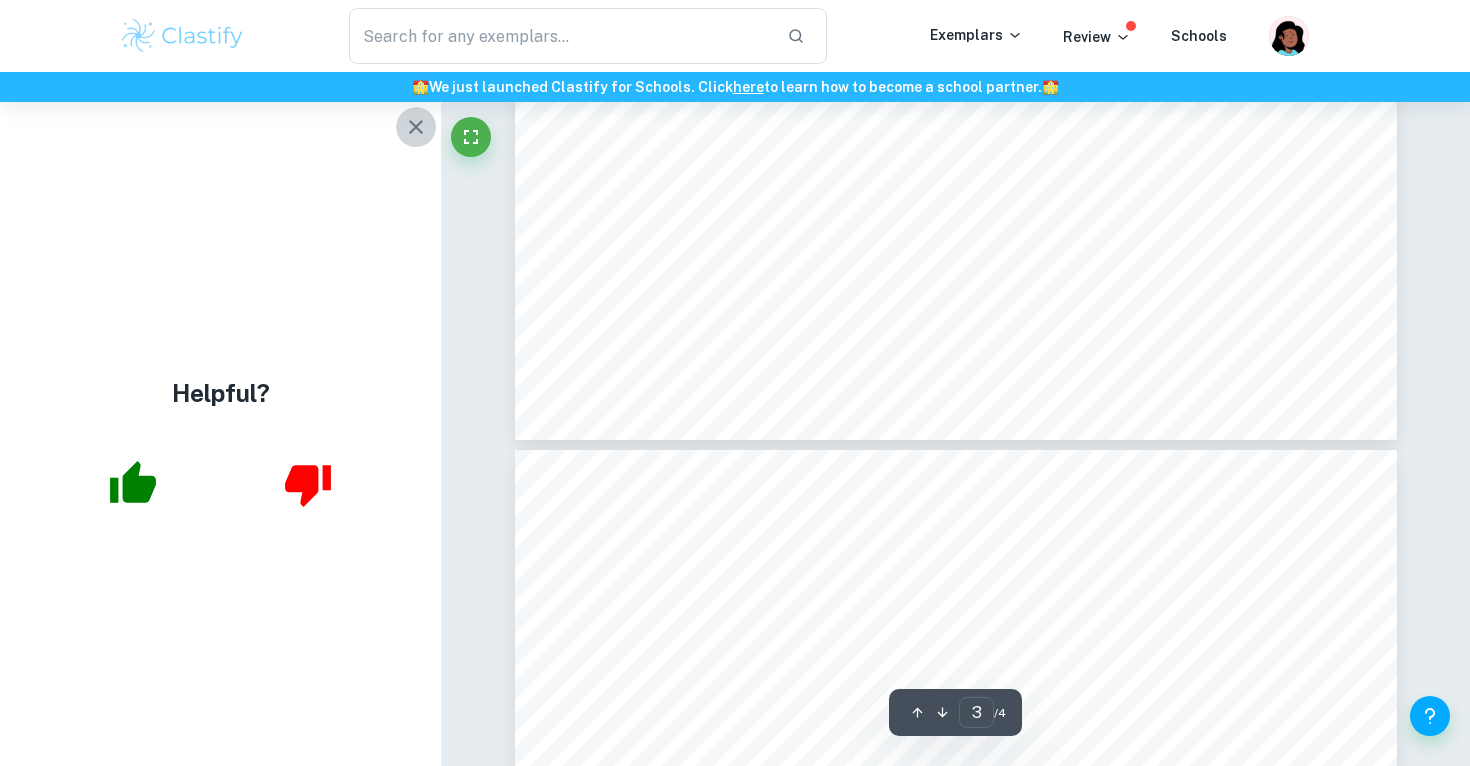 click at bounding box center [416, 127] 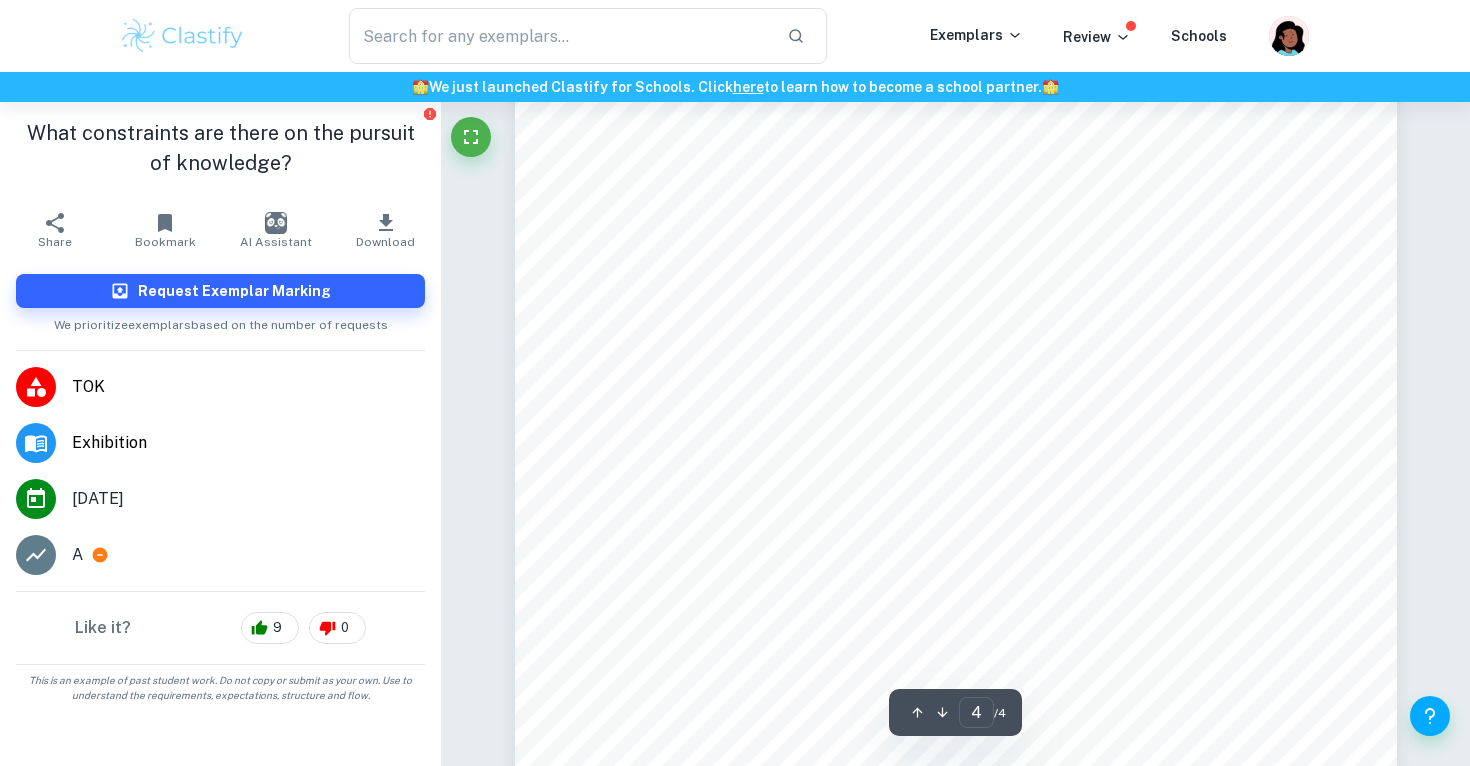 type on "3" 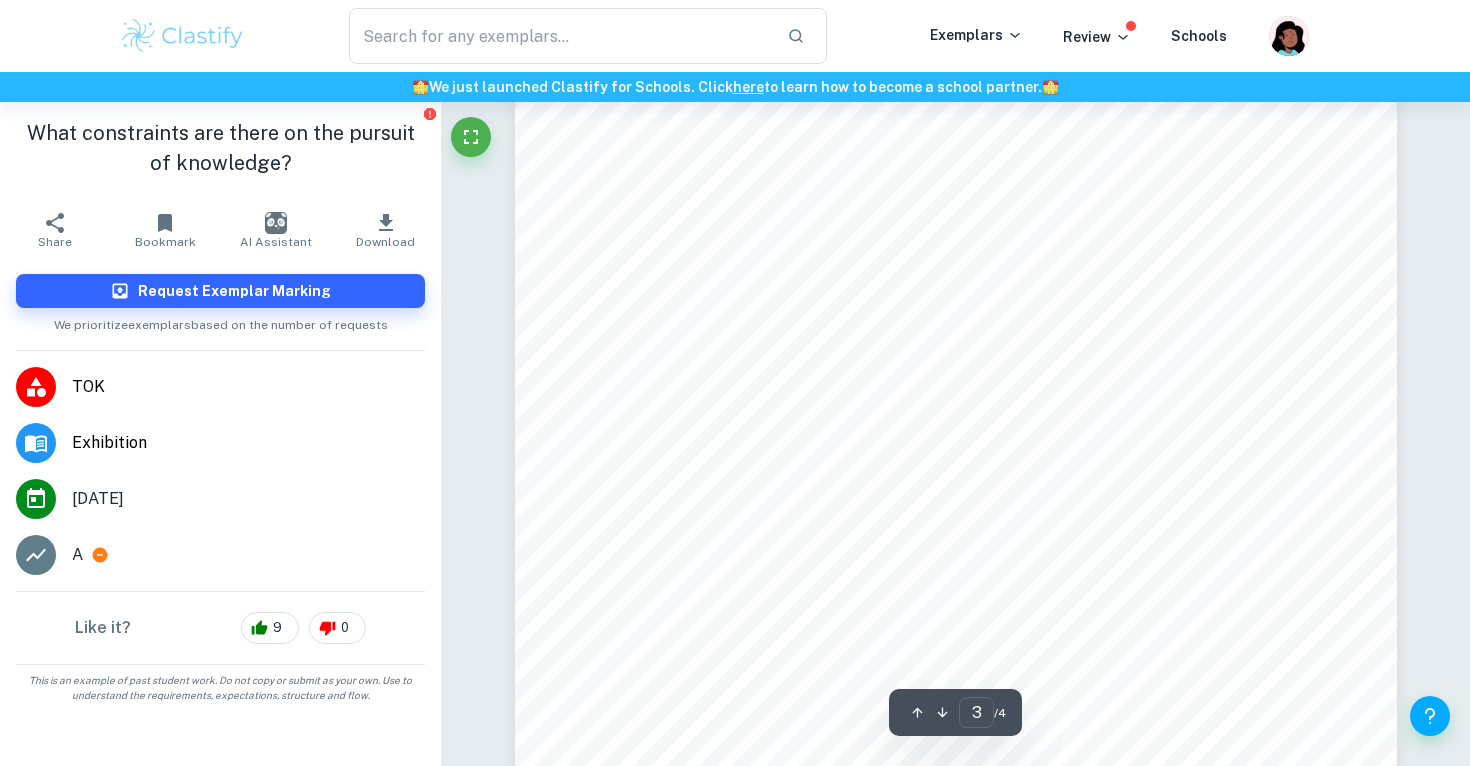 scroll, scrollTop: 2647, scrollLeft: 0, axis: vertical 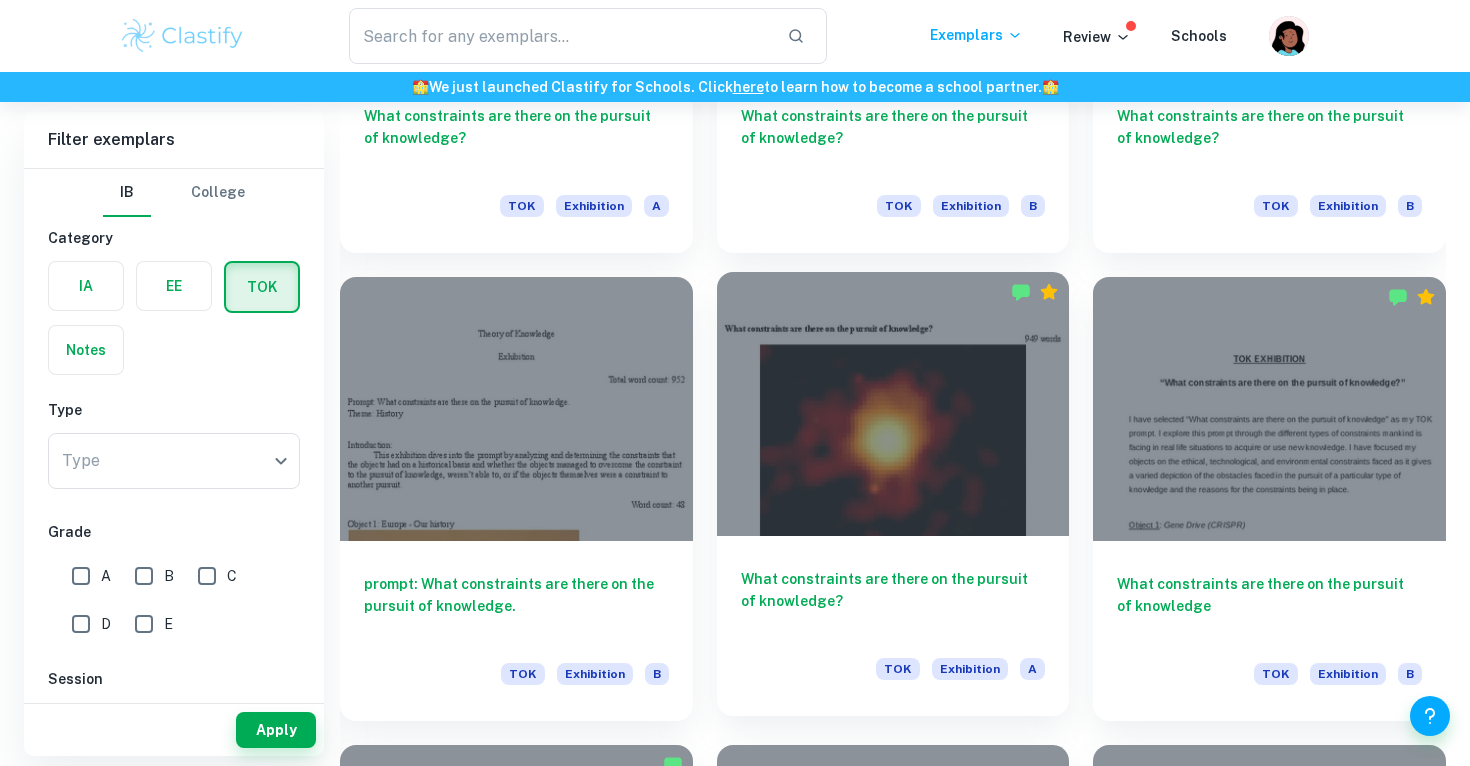 click on "What constraints are there on the pursuit of knowledge?" at bounding box center [893, 601] 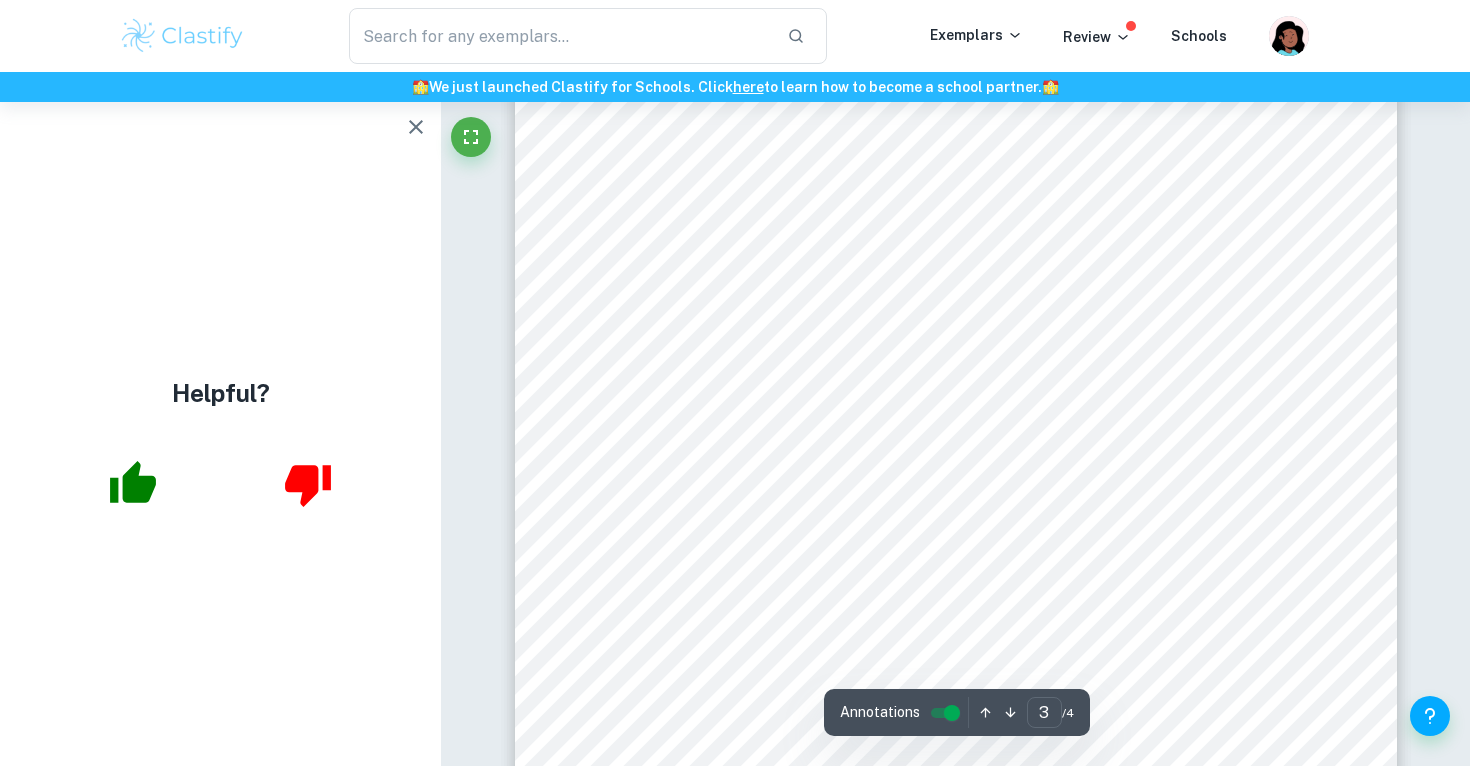 scroll, scrollTop: 2932, scrollLeft: 0, axis: vertical 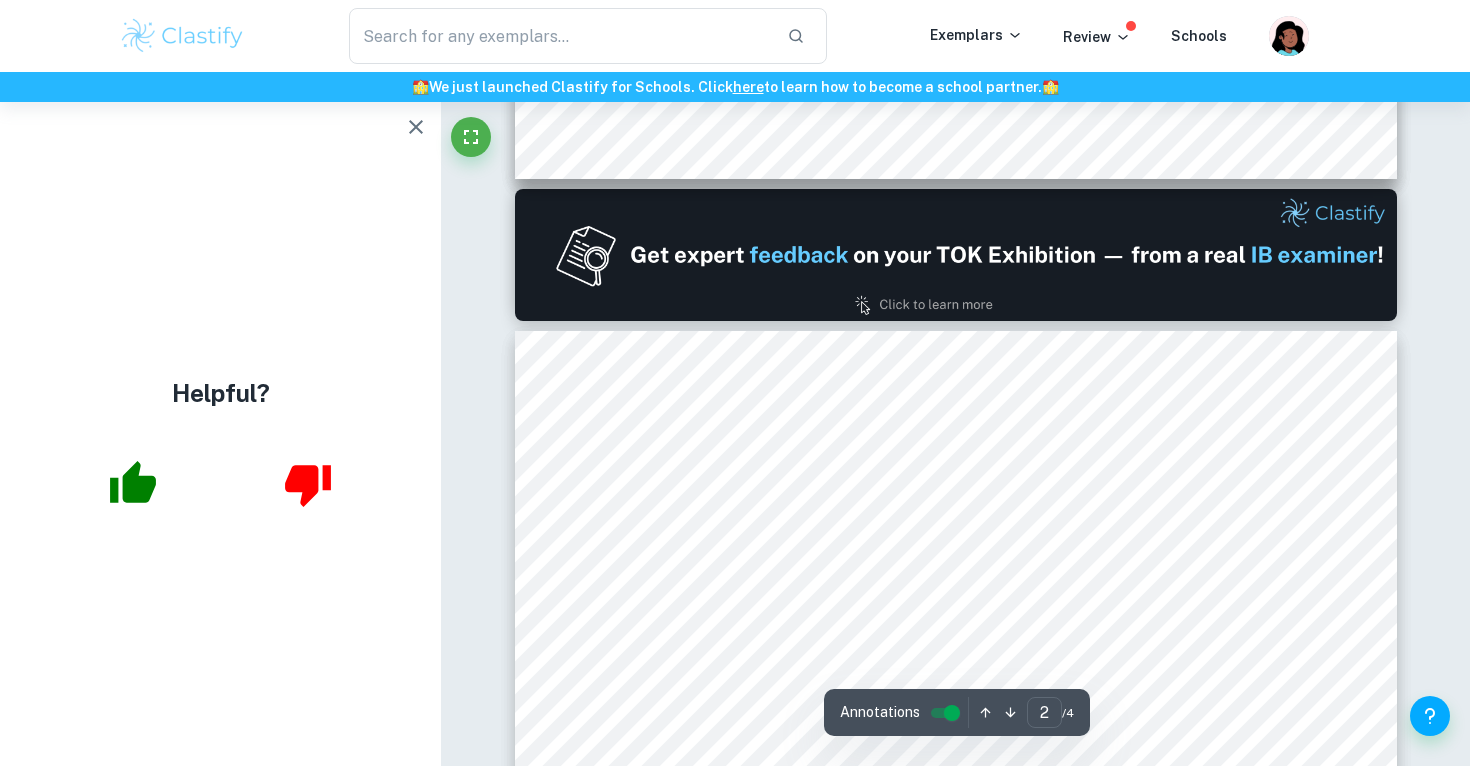 type on "1" 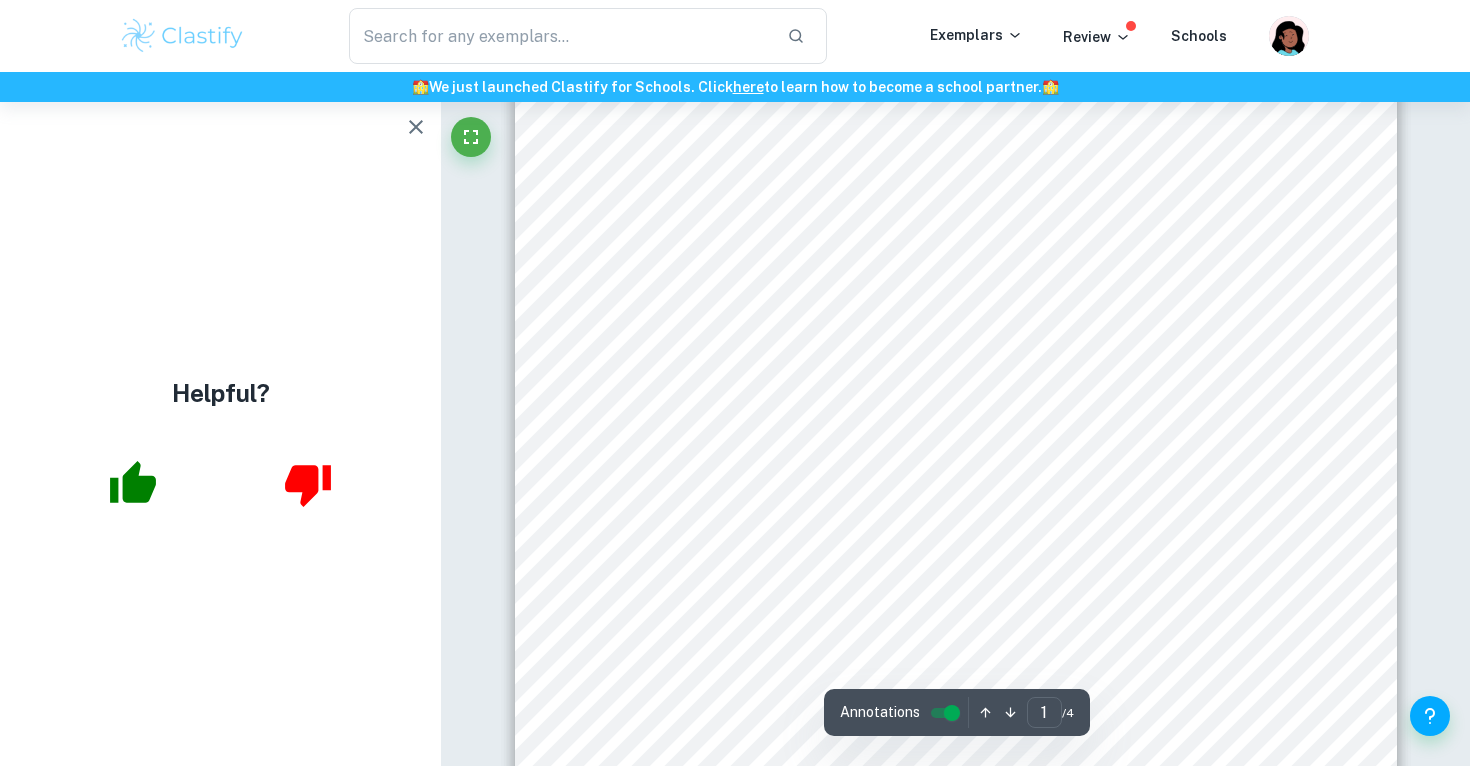 scroll, scrollTop: 455, scrollLeft: 0, axis: vertical 